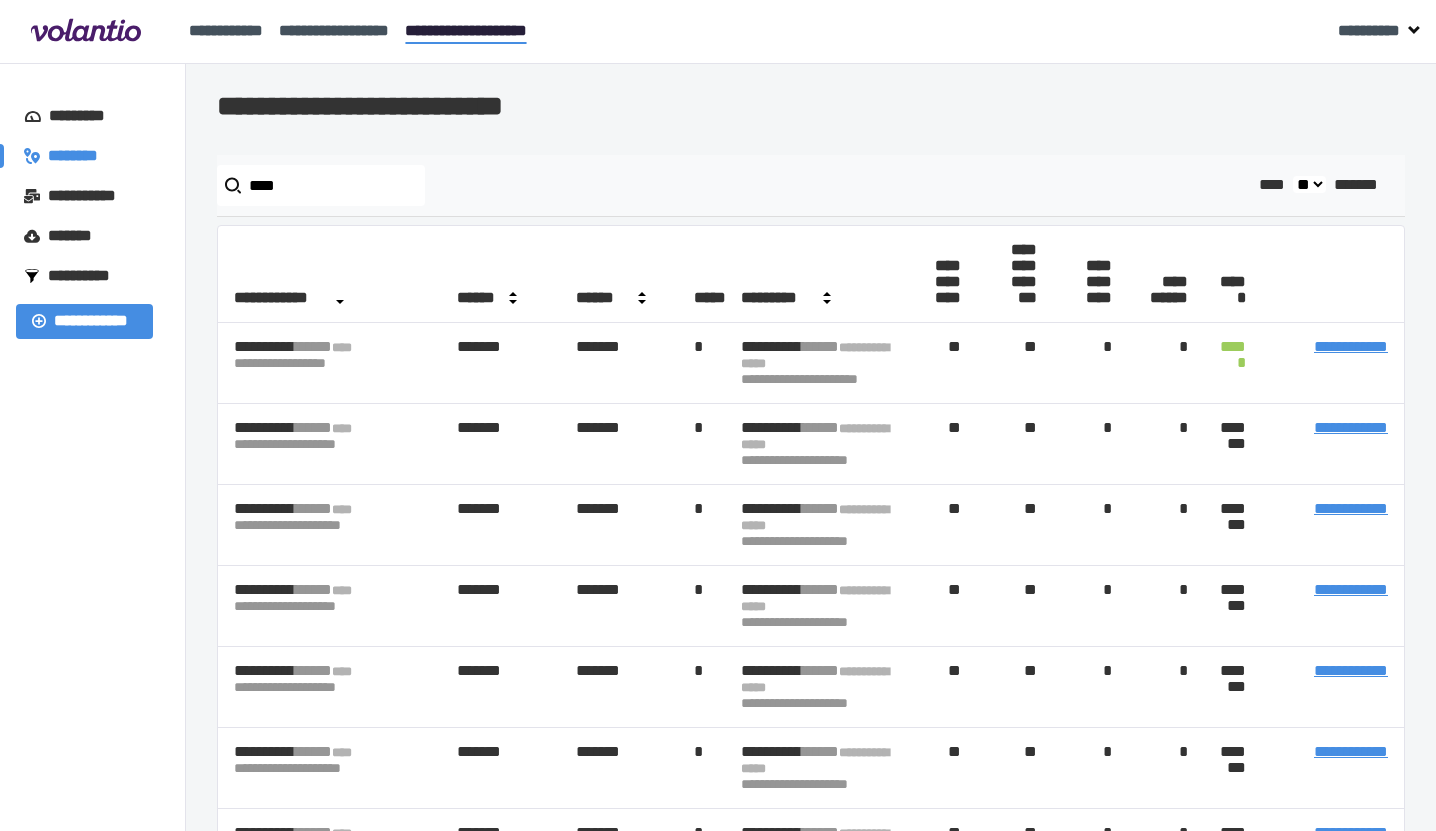 scroll, scrollTop: 0, scrollLeft: 0, axis: both 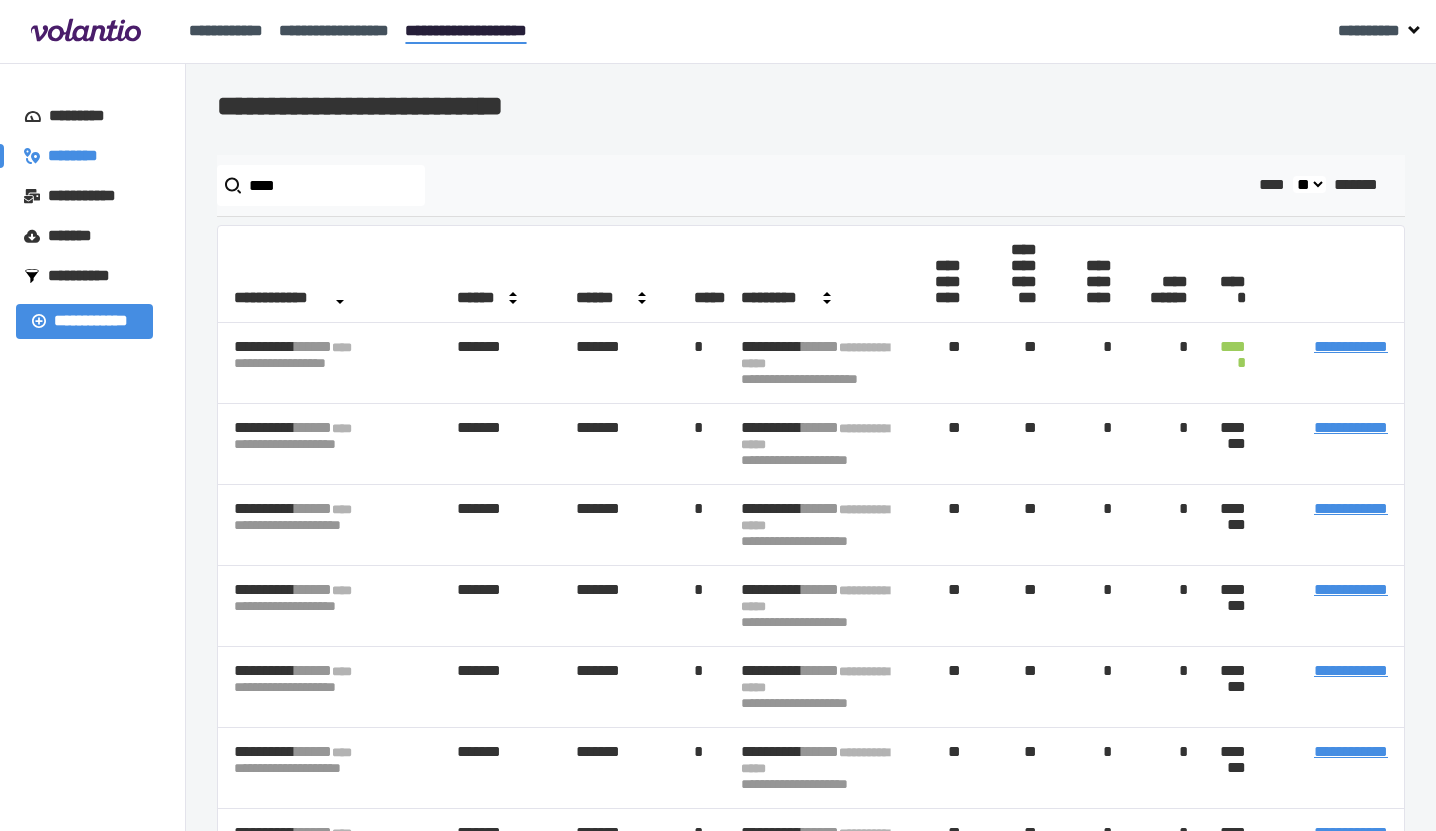 drag, startPoint x: 0, startPoint y: 0, endPoint x: 346, endPoint y: 186, distance: 392.82565 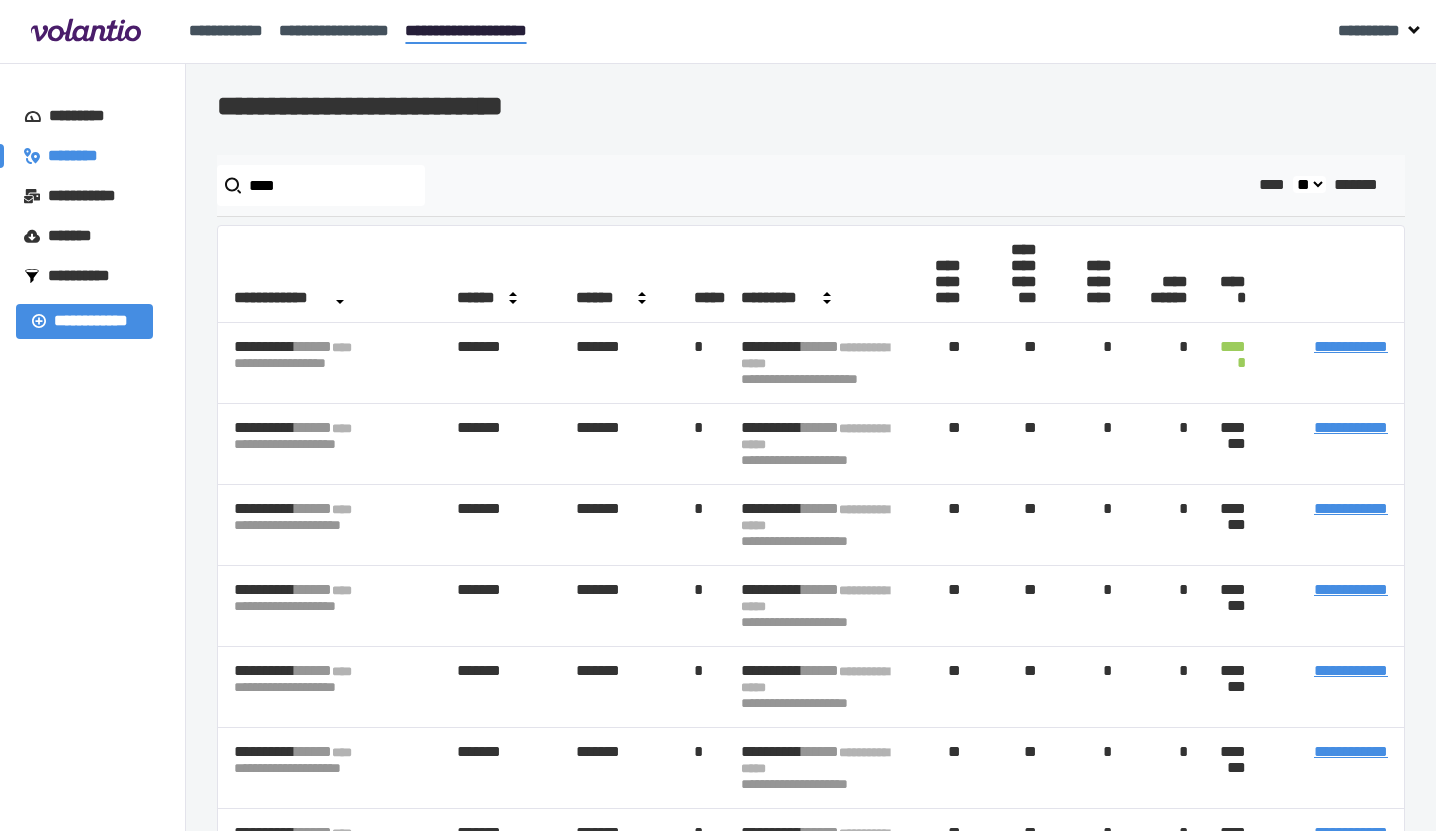 type on "****" 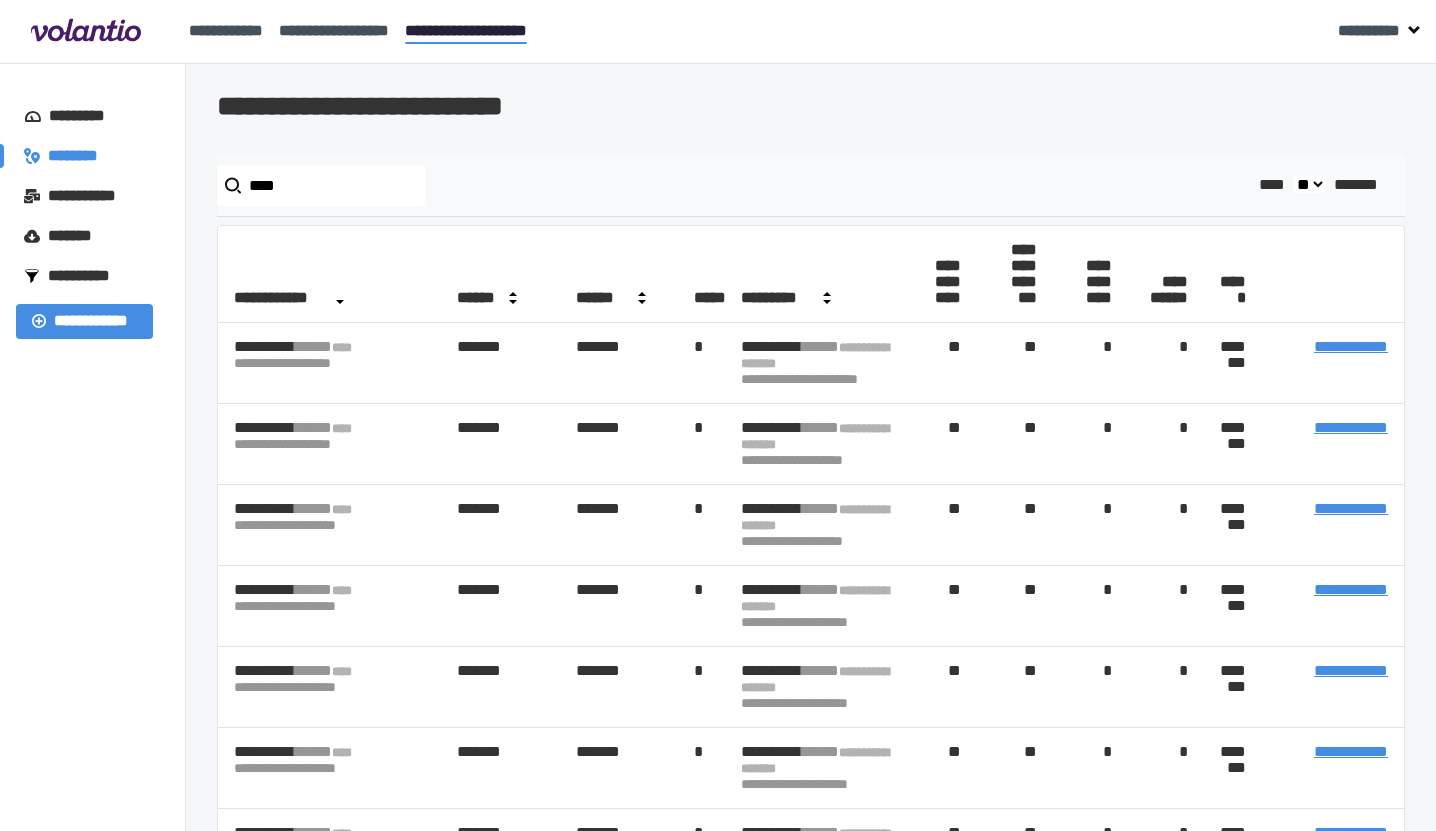 click on "**********" at bounding box center (1351, 346) 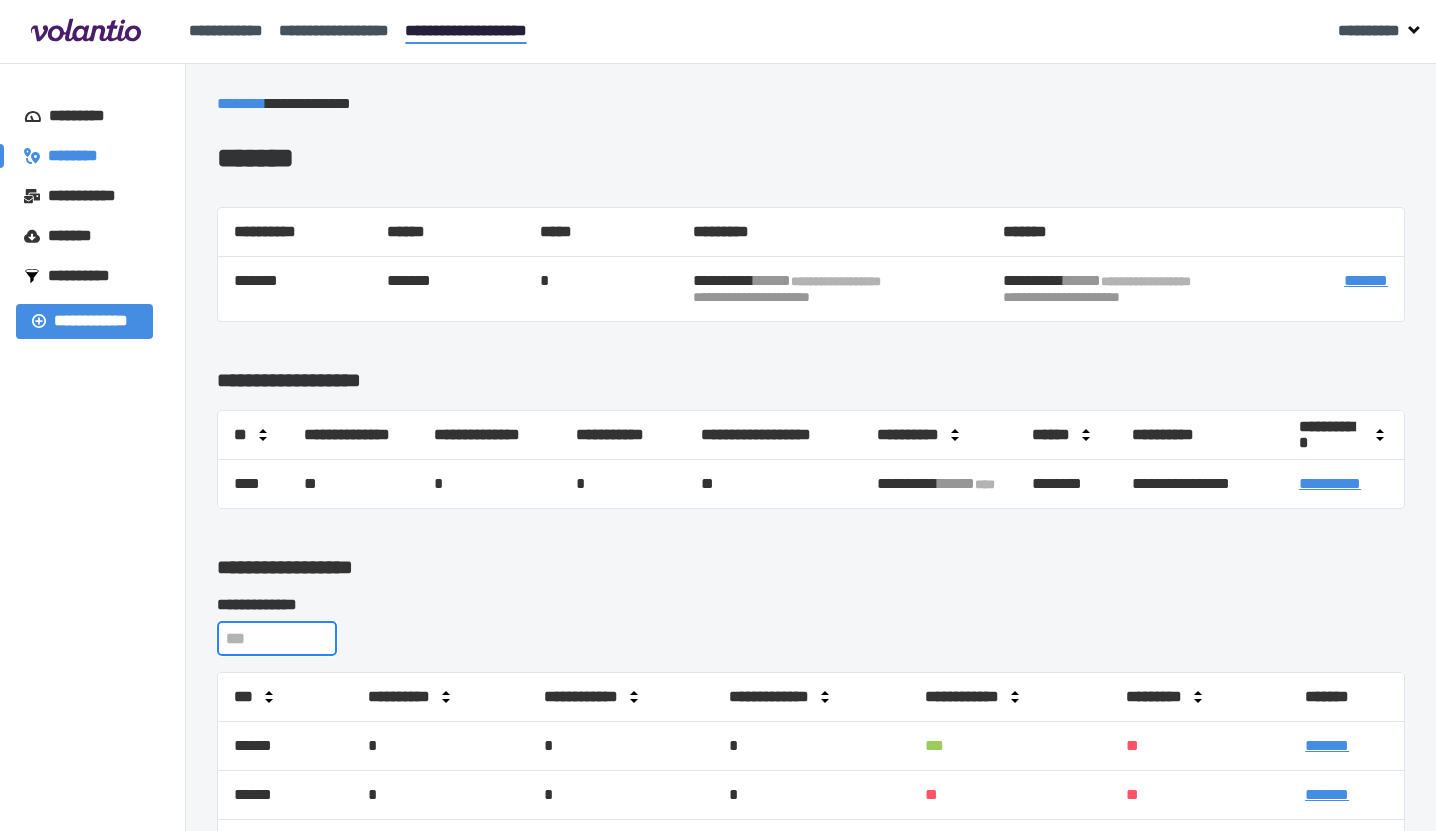 click at bounding box center [277, 638] 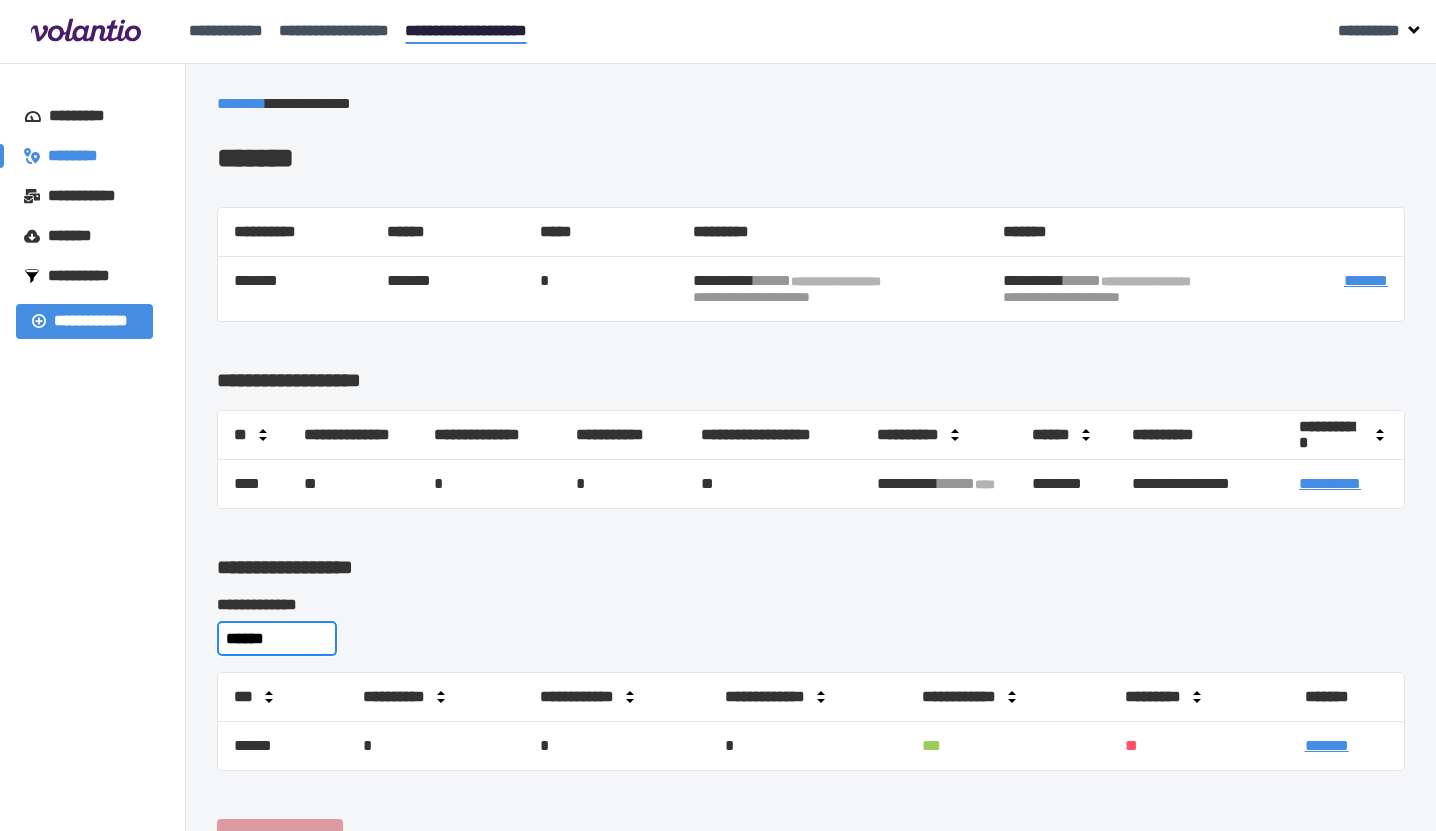 click on "******" at bounding box center (277, 638) 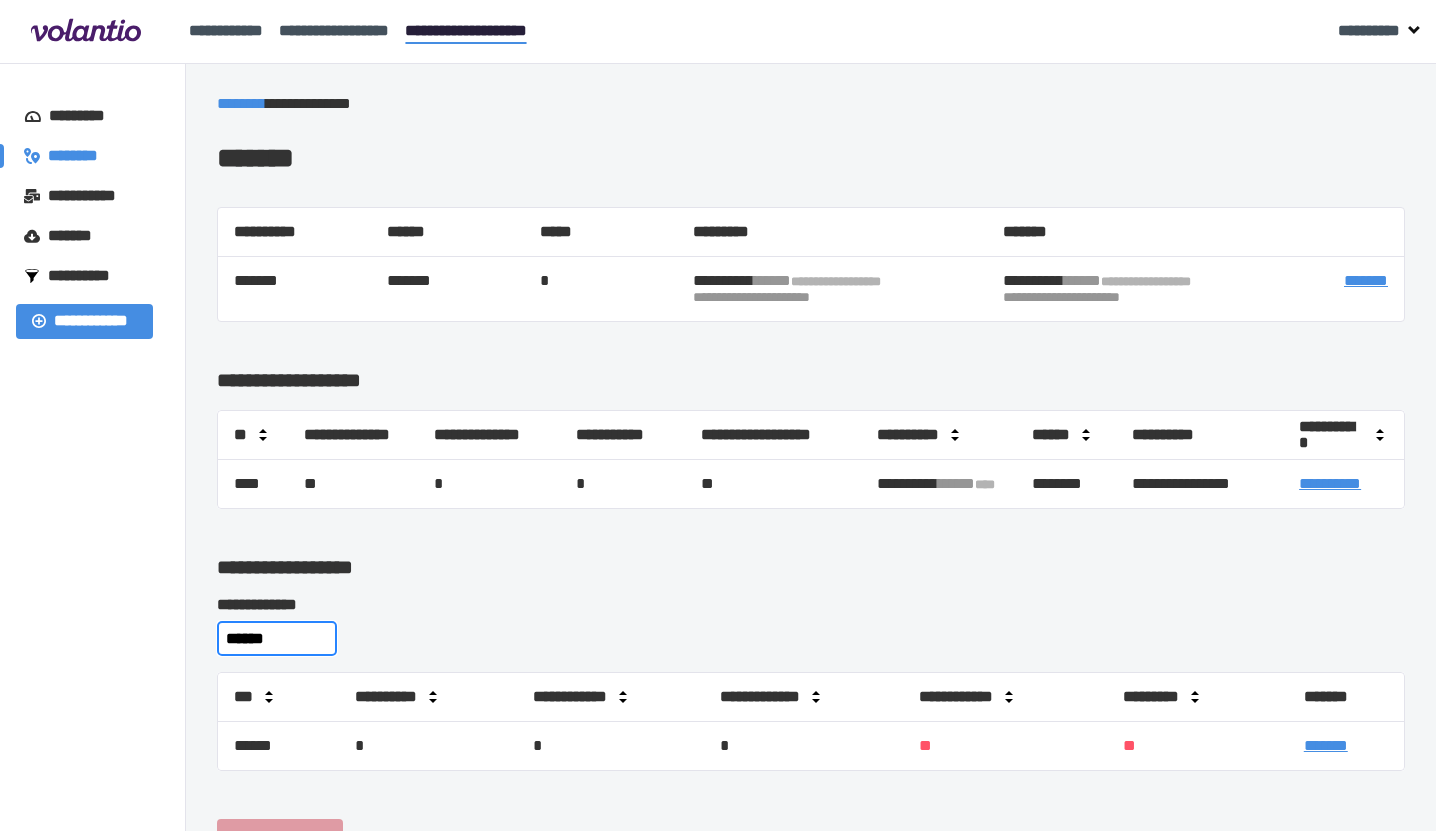 type on "******" 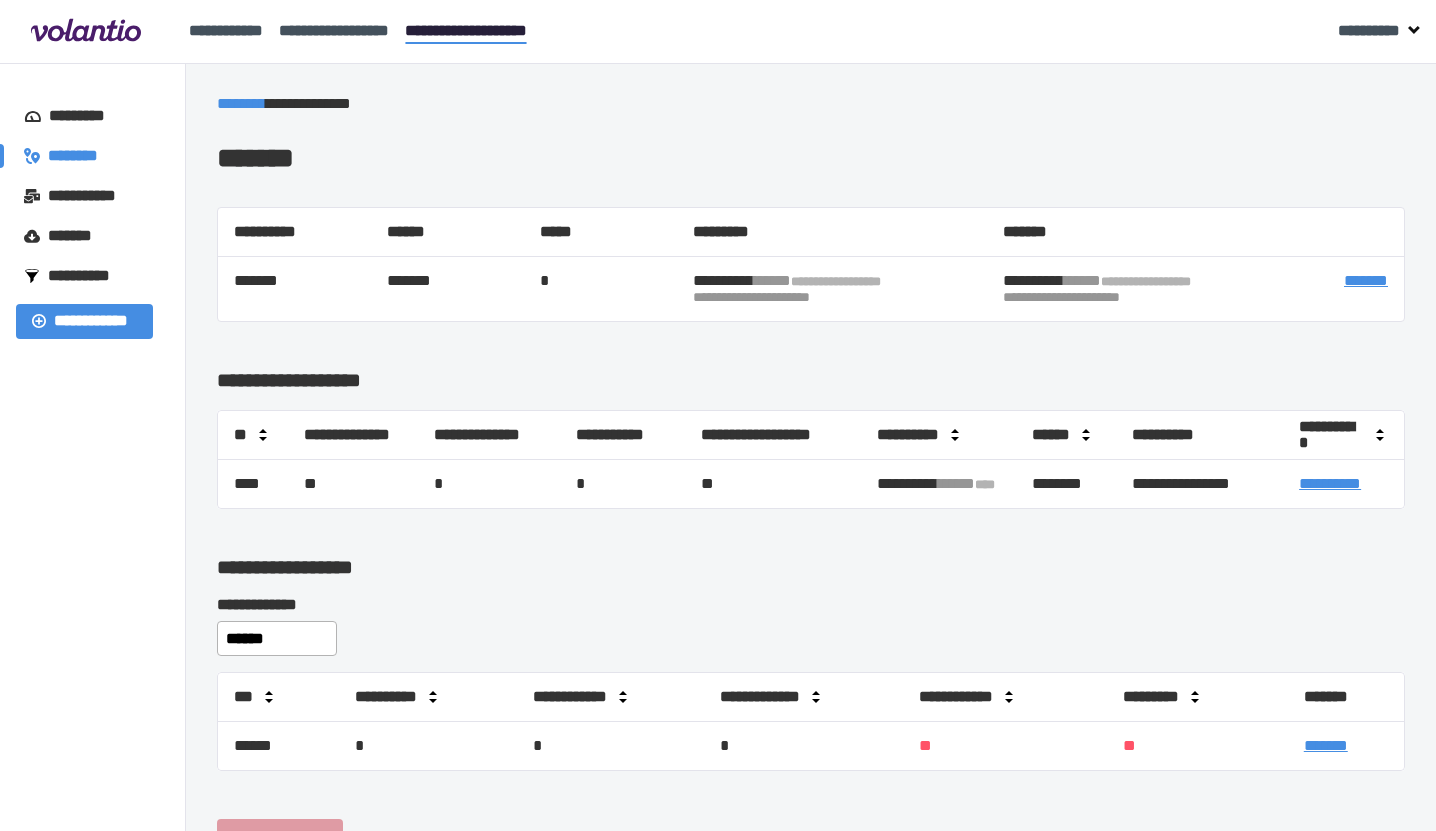 drag, startPoint x: 114, startPoint y: 649, endPoint x: 164, endPoint y: 650, distance: 50.01 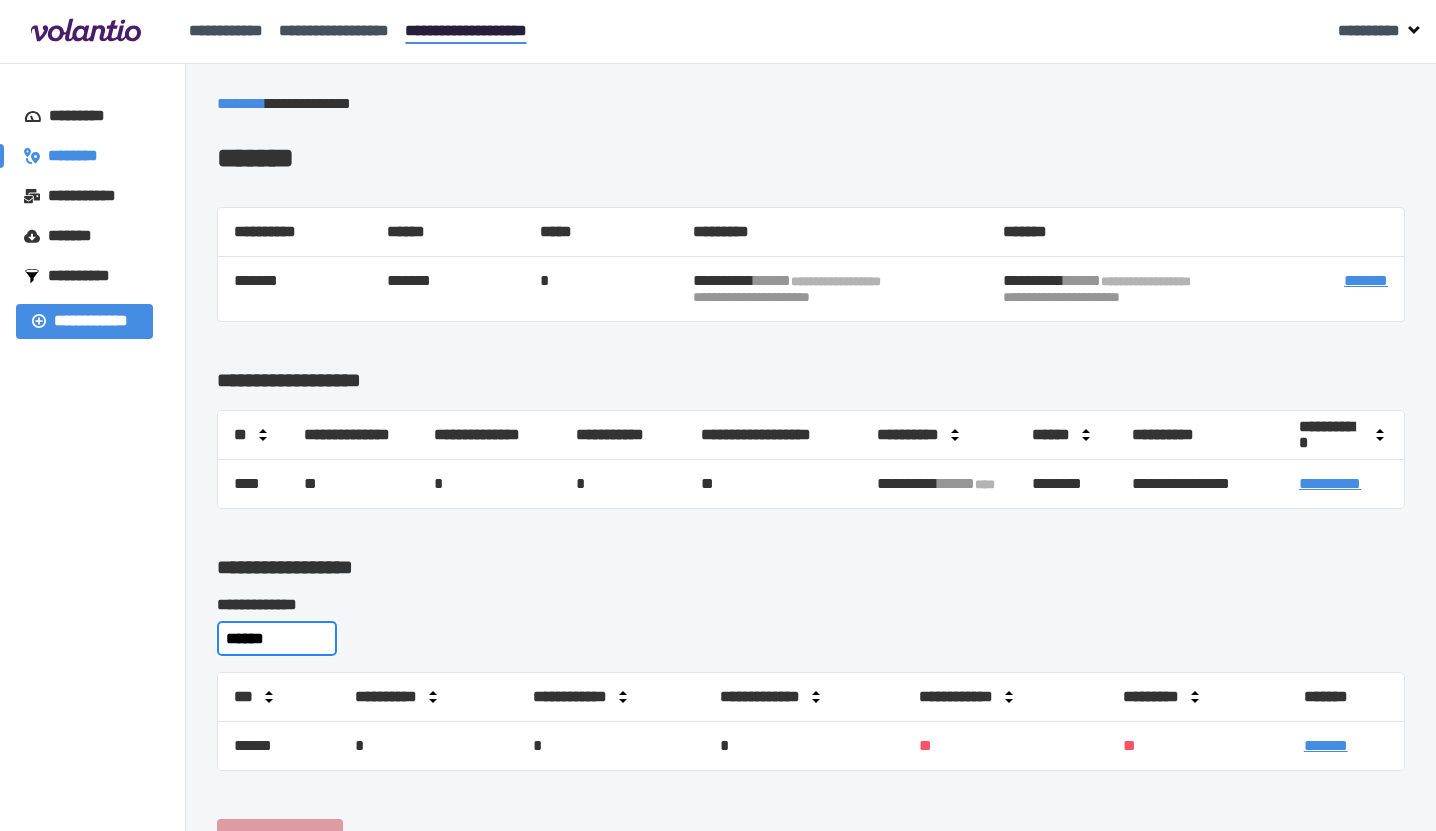 click on "******" at bounding box center (277, 638) 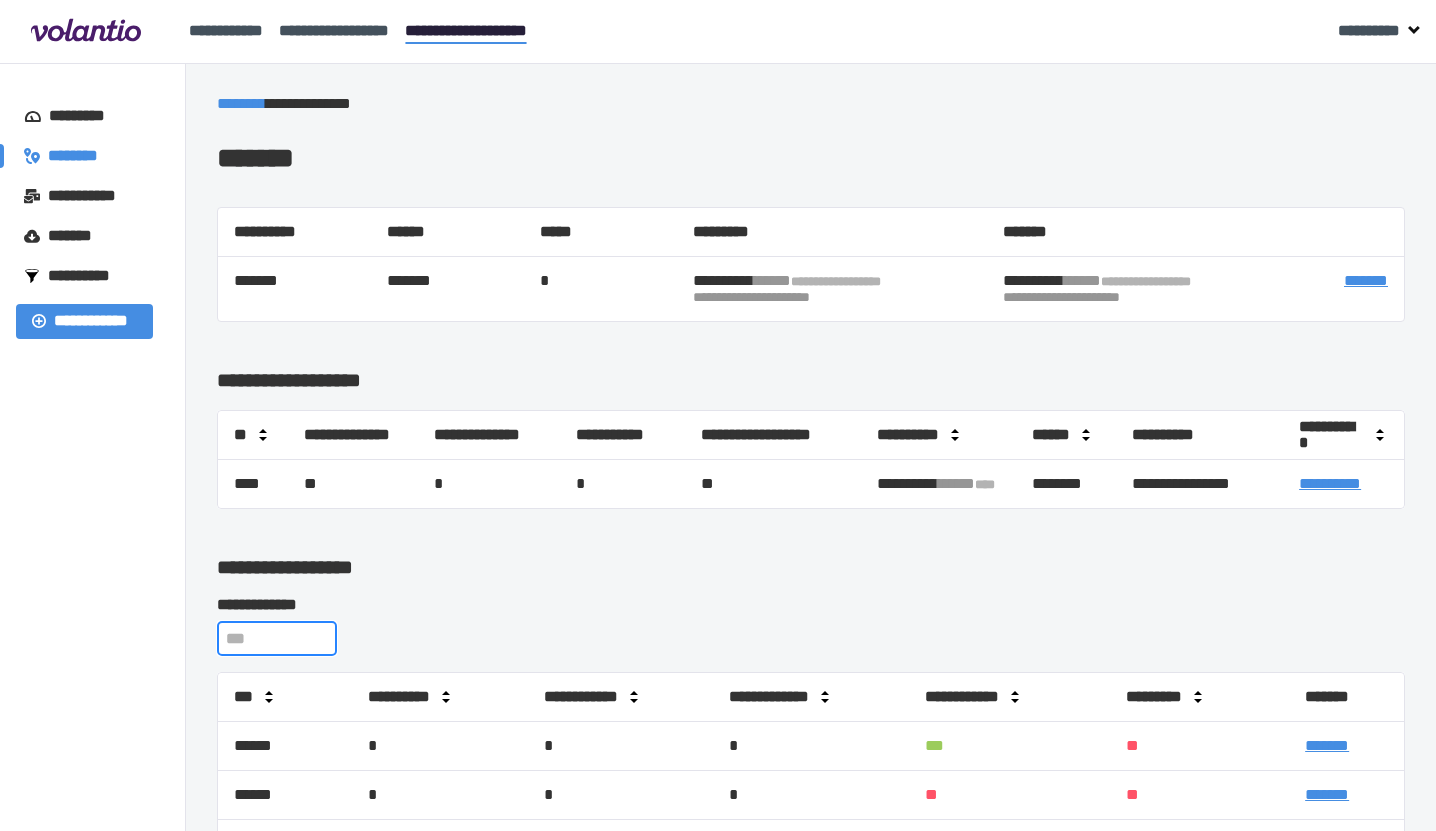 type 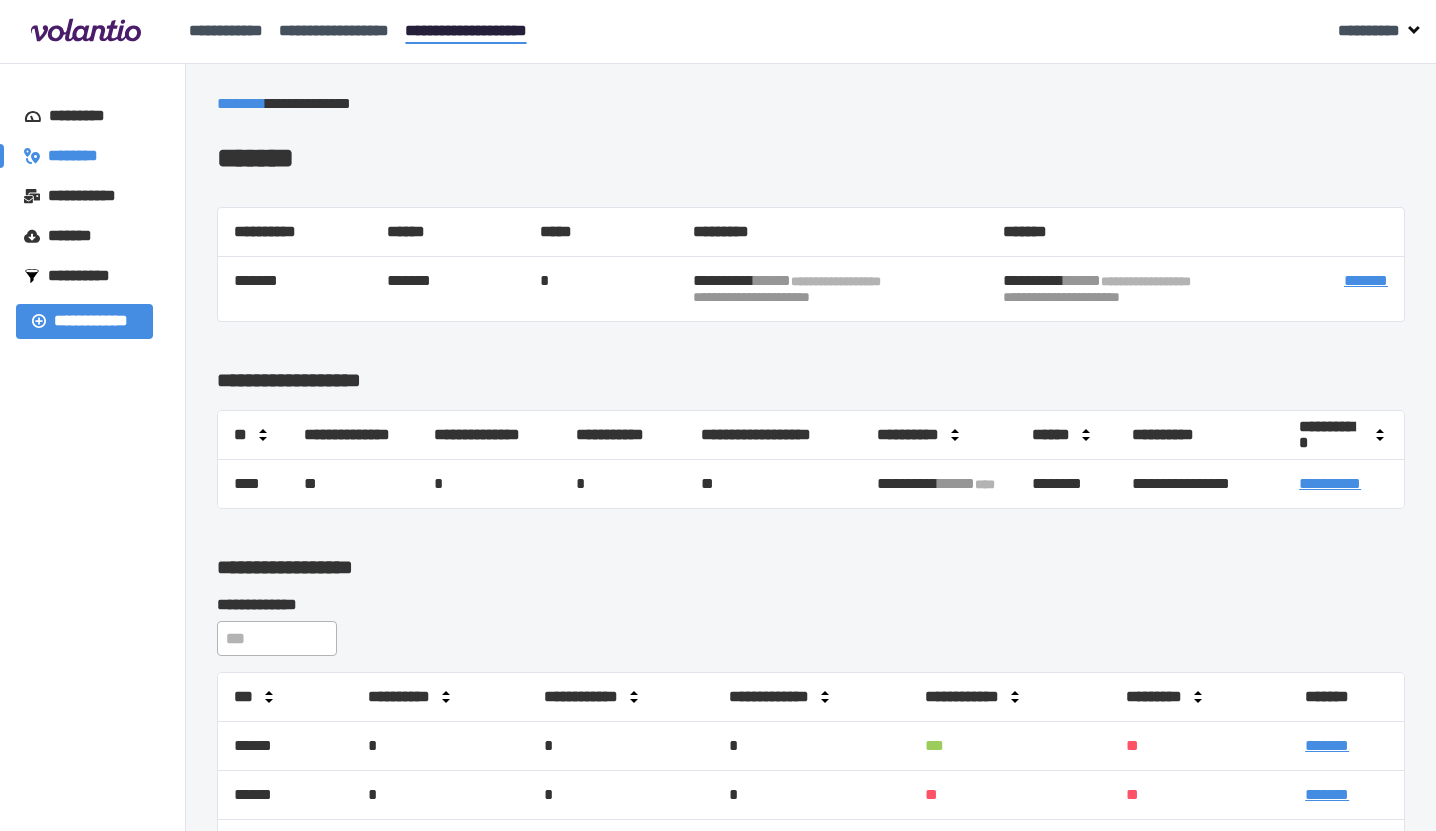drag, startPoint x: 583, startPoint y: 613, endPoint x: 601, endPoint y: 611, distance: 18.110771 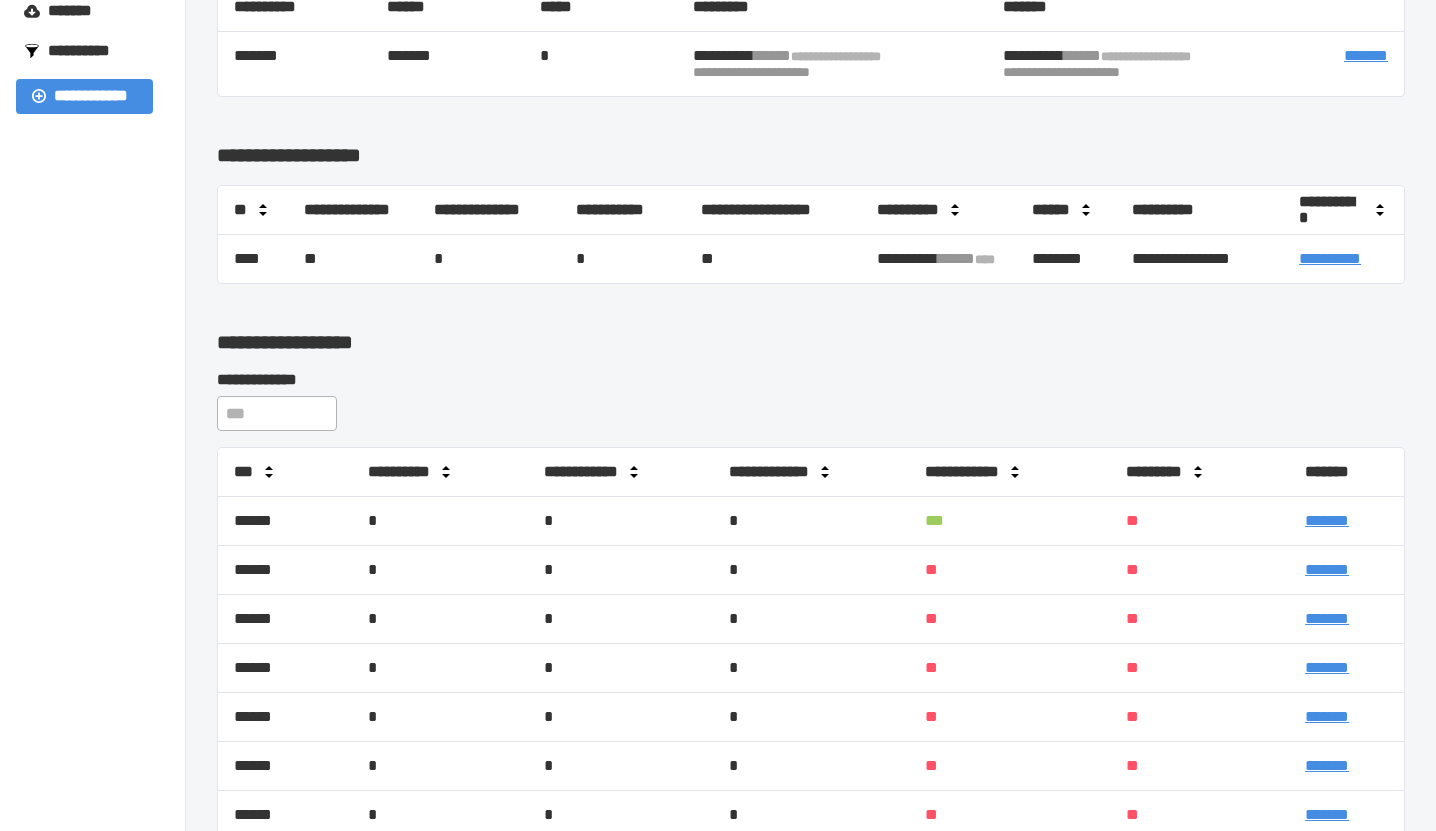 scroll, scrollTop: 300, scrollLeft: 0, axis: vertical 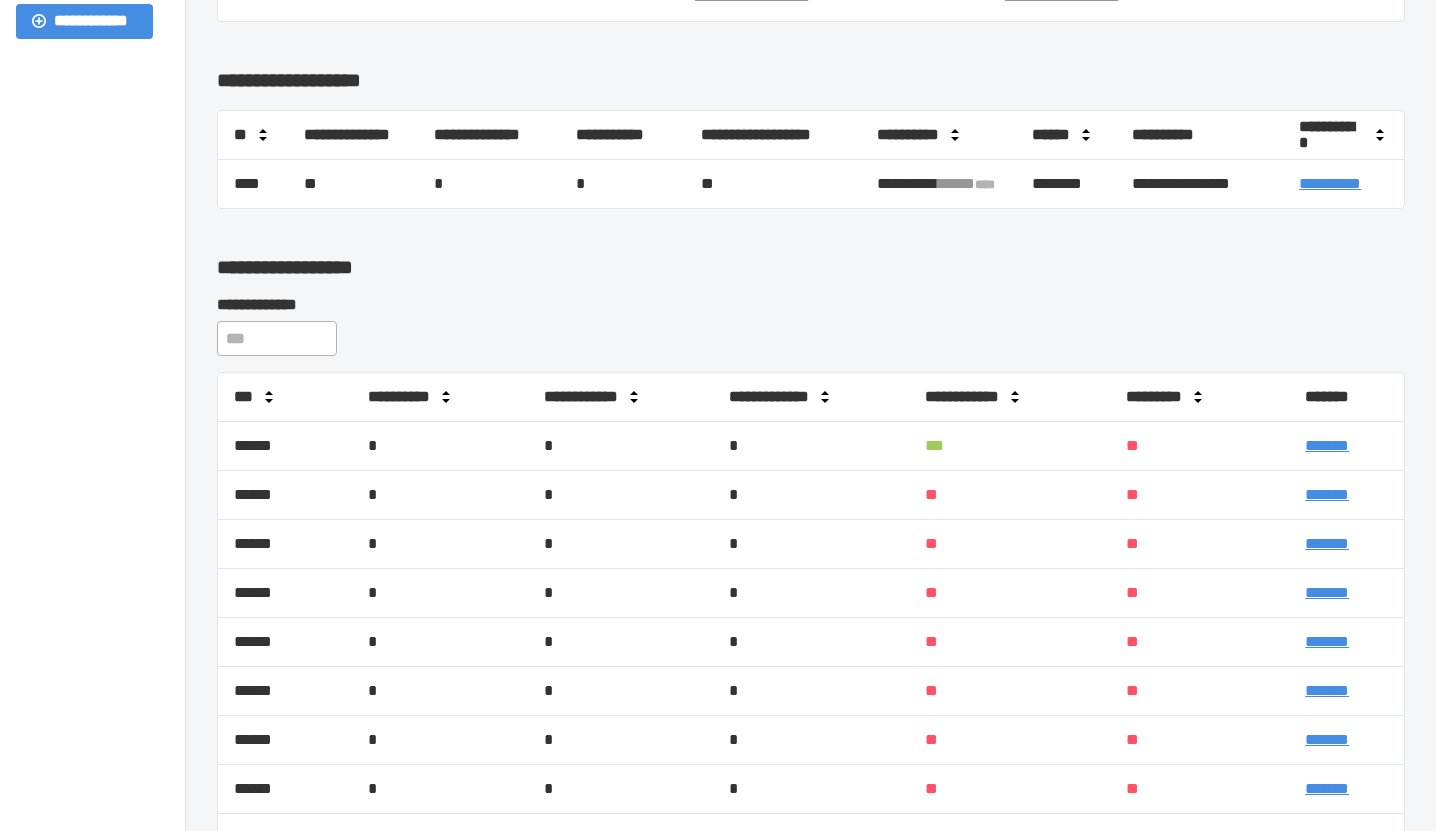 click on "******" at bounding box center (285, 446) 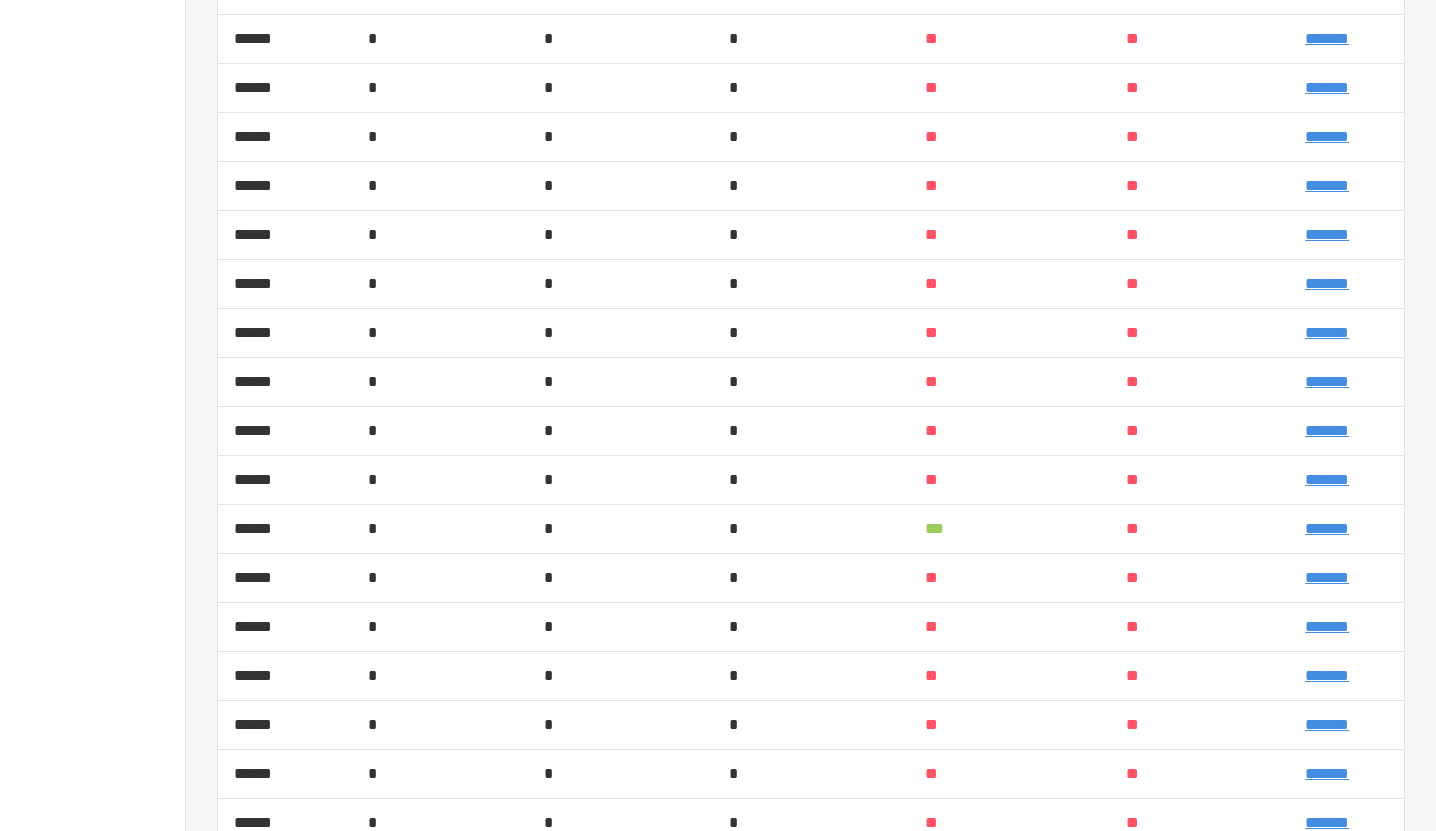scroll, scrollTop: 1400, scrollLeft: 0, axis: vertical 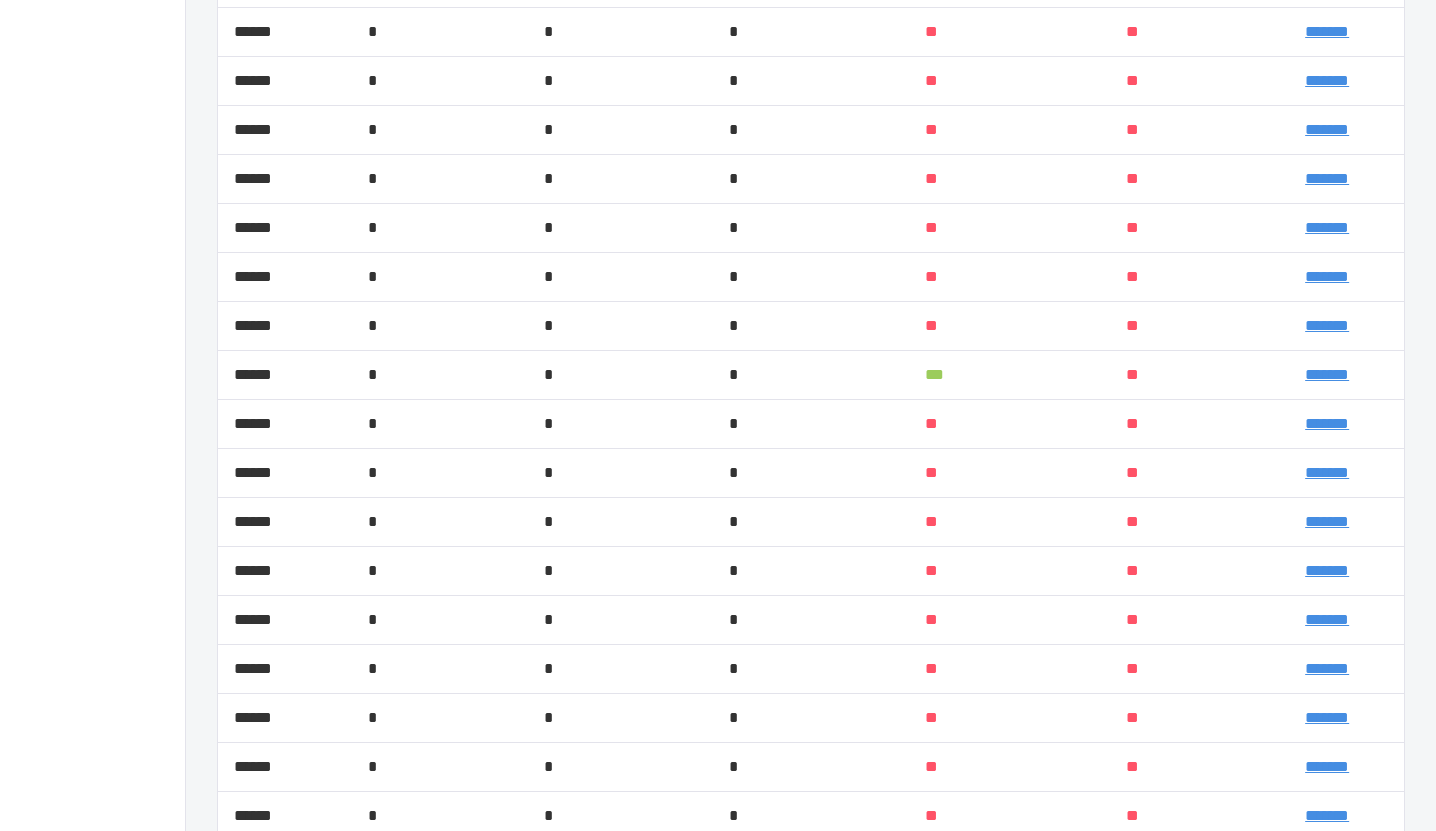 click on "******" at bounding box center (285, 375) 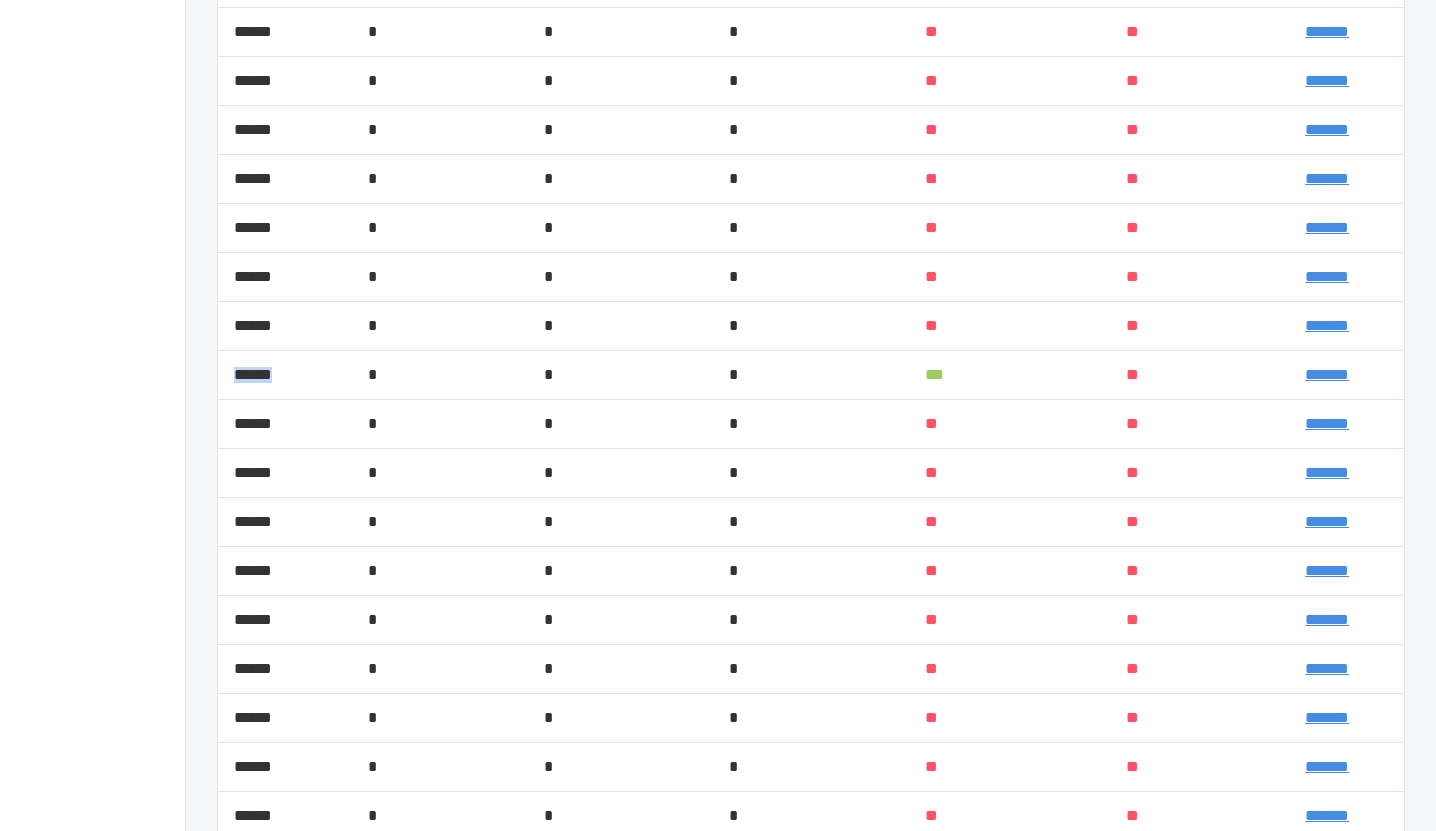 click on "******" at bounding box center [285, 375] 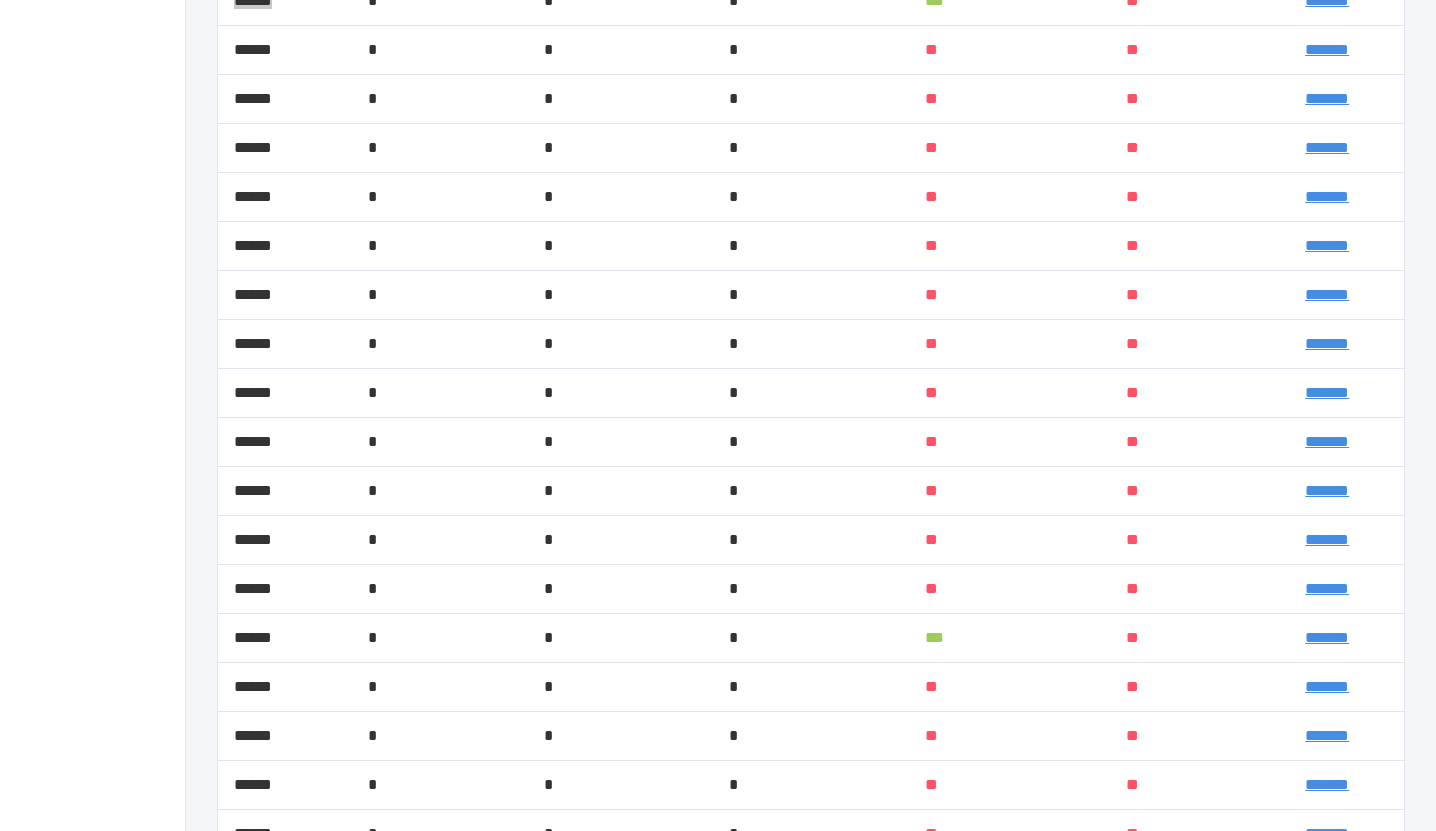 scroll, scrollTop: 1900, scrollLeft: 0, axis: vertical 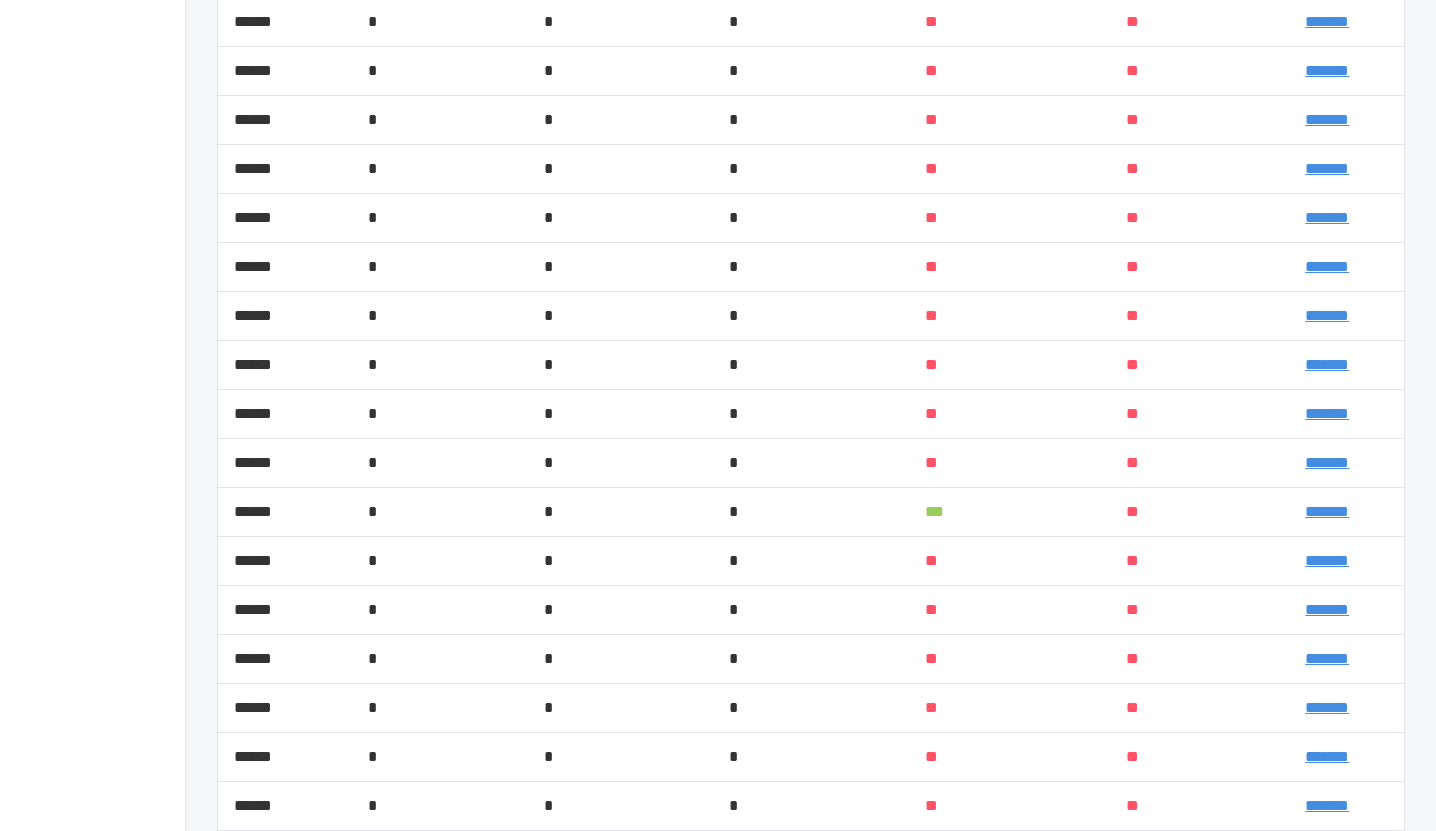 click on "******" at bounding box center [285, 512] 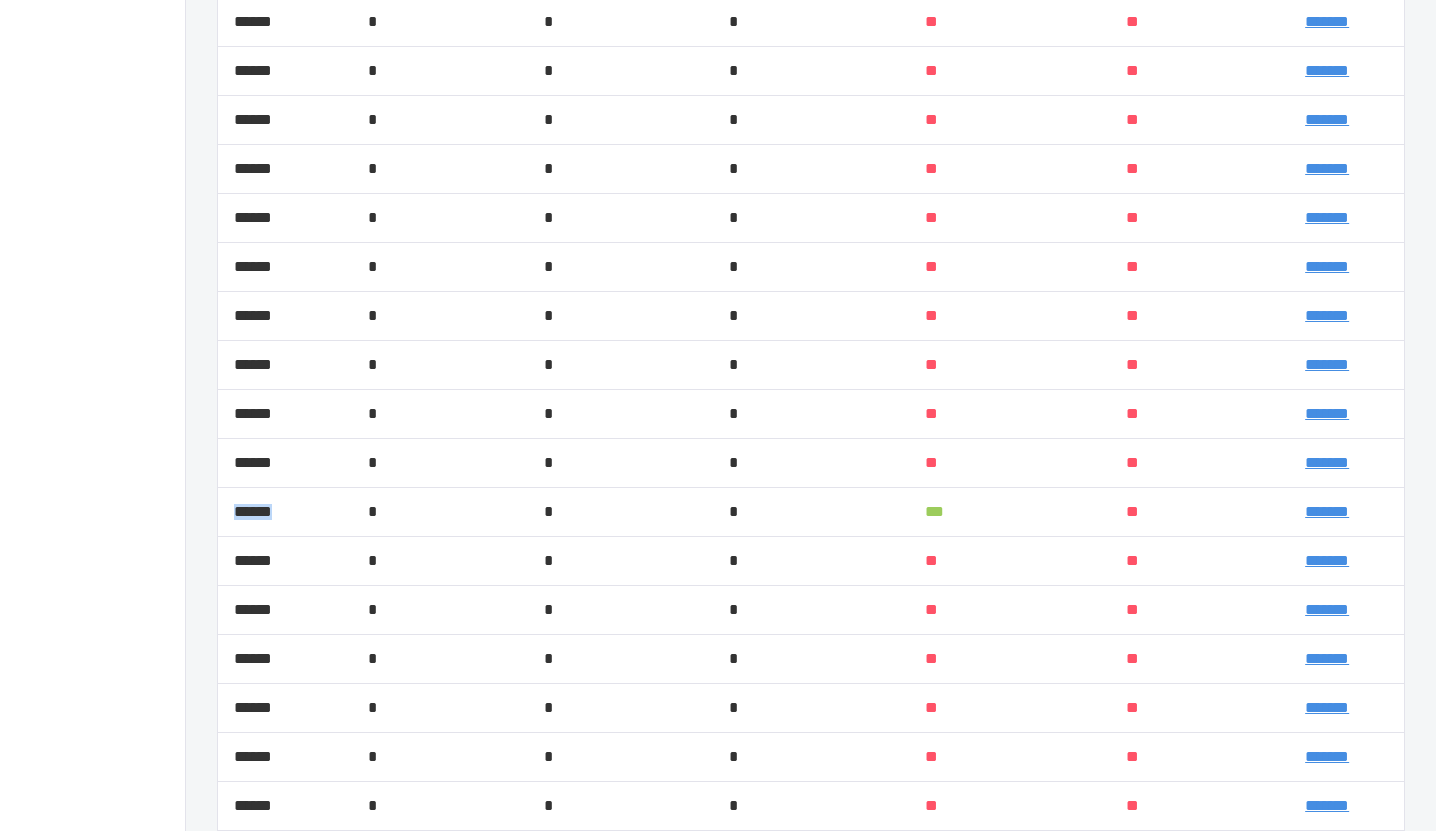click on "******" at bounding box center [285, 512] 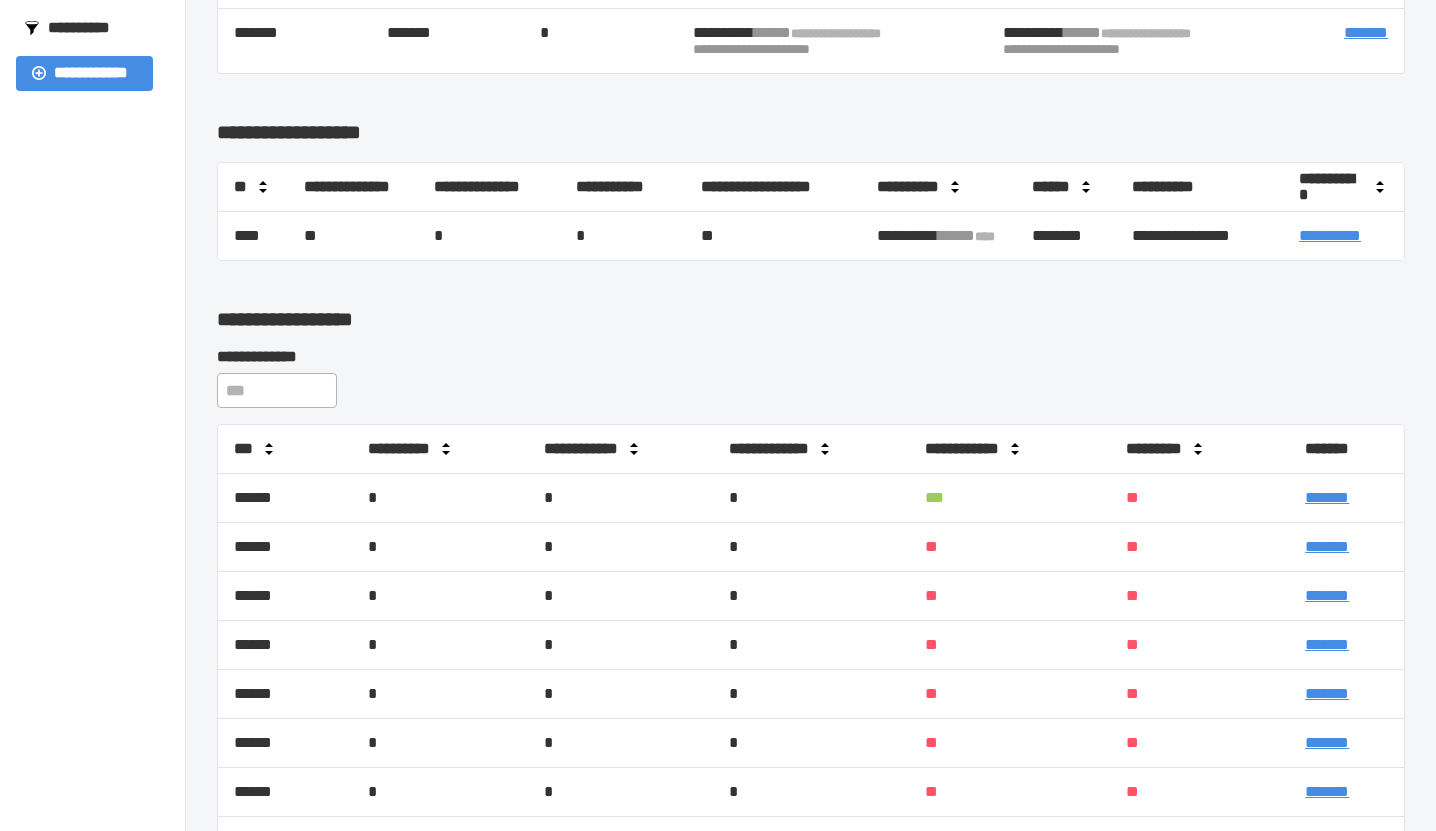 scroll, scrollTop: 0, scrollLeft: 0, axis: both 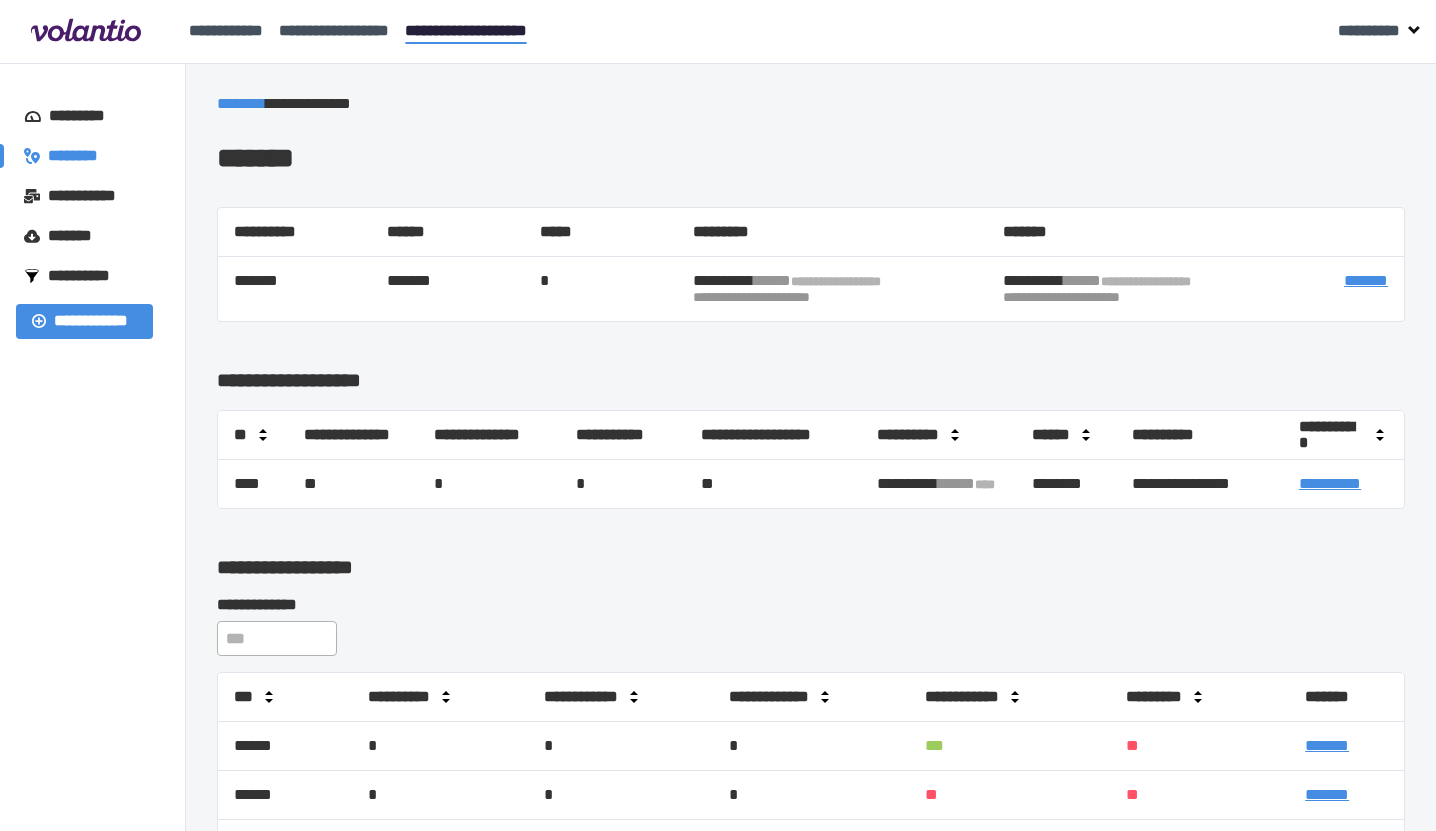 click on "**********" at bounding box center [466, 30] 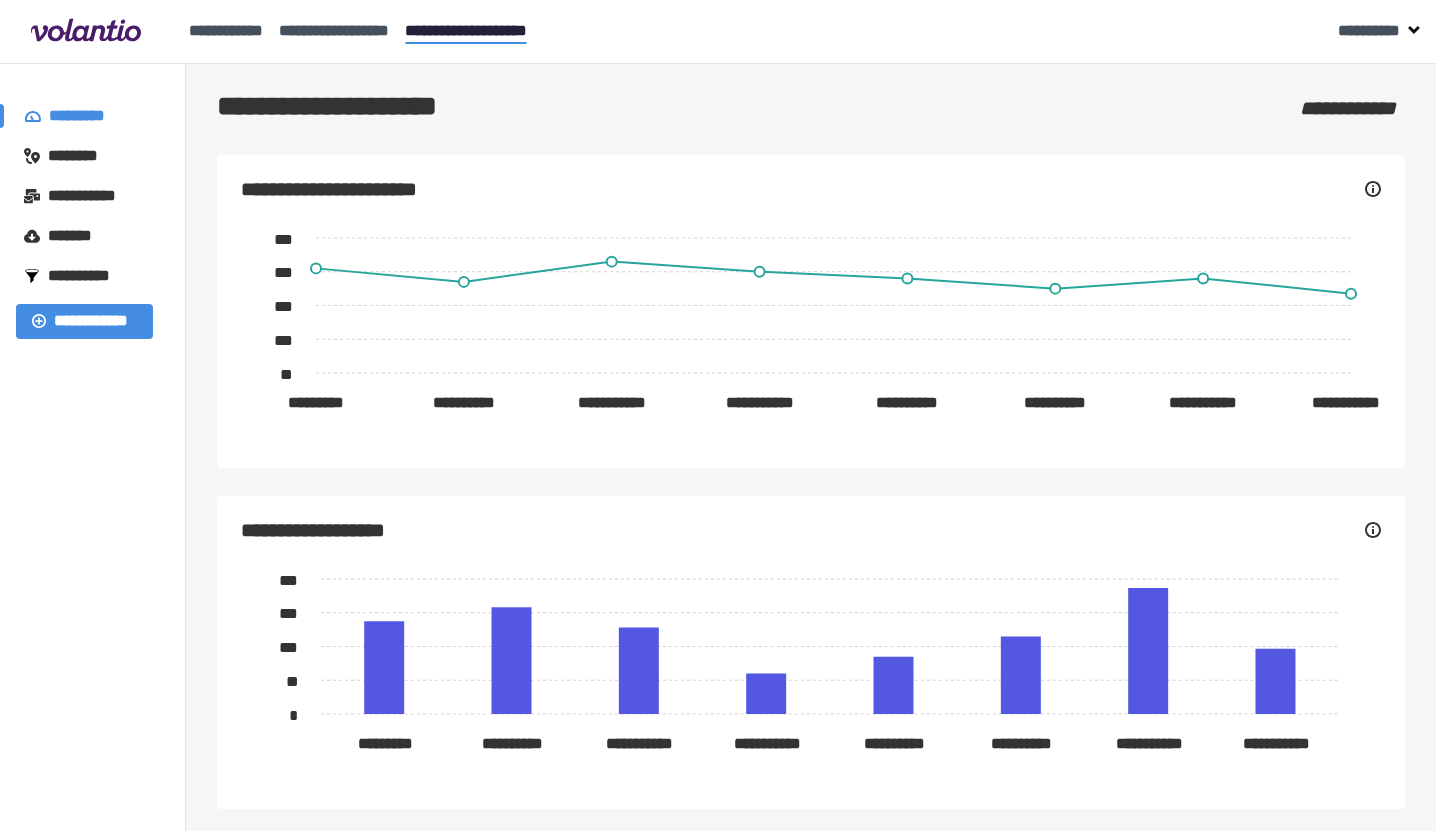 click on "**********" at bounding box center [93, 785] 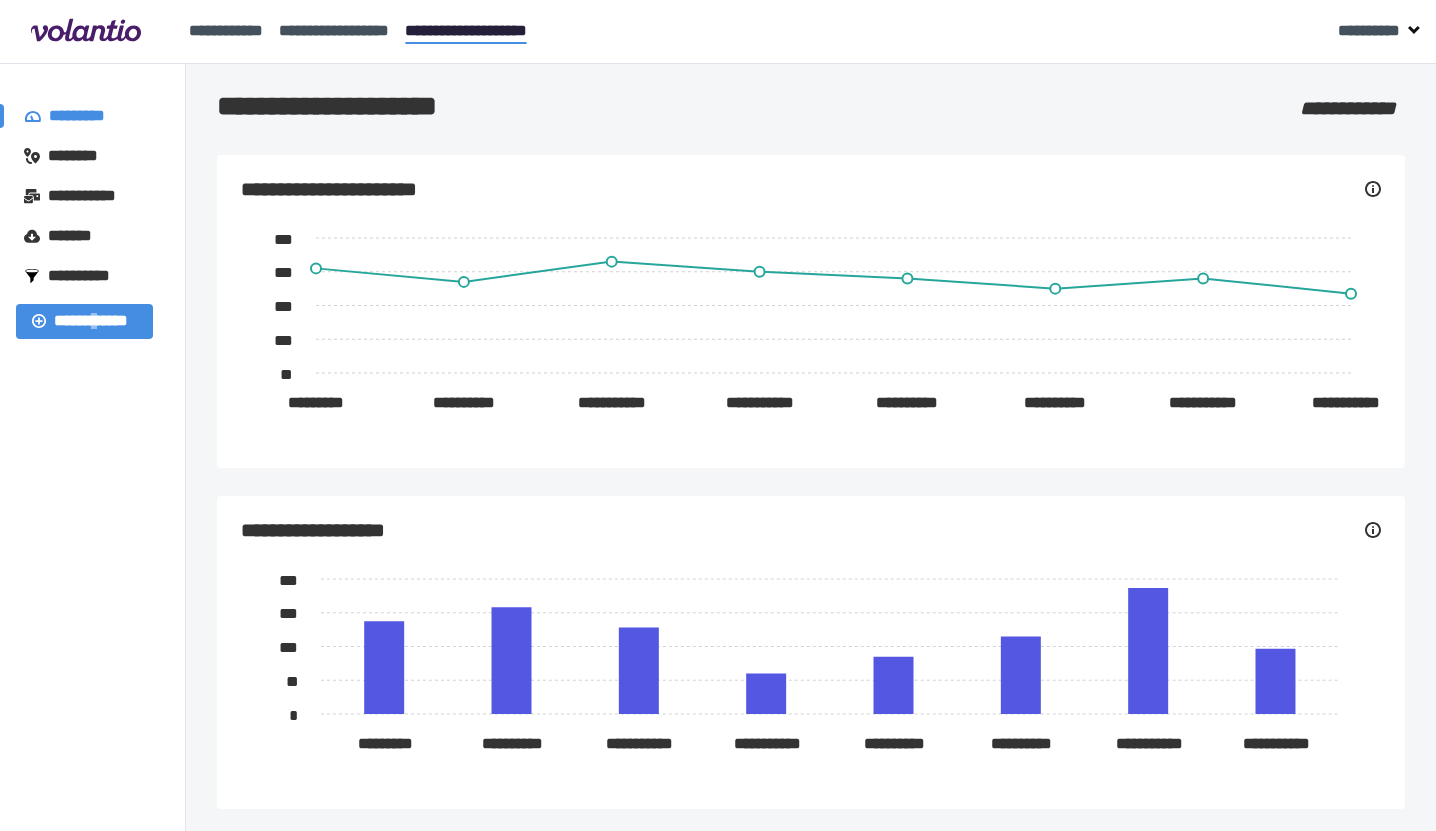 drag, startPoint x: 44, startPoint y: 153, endPoint x: 54, endPoint y: 157, distance: 10.770329 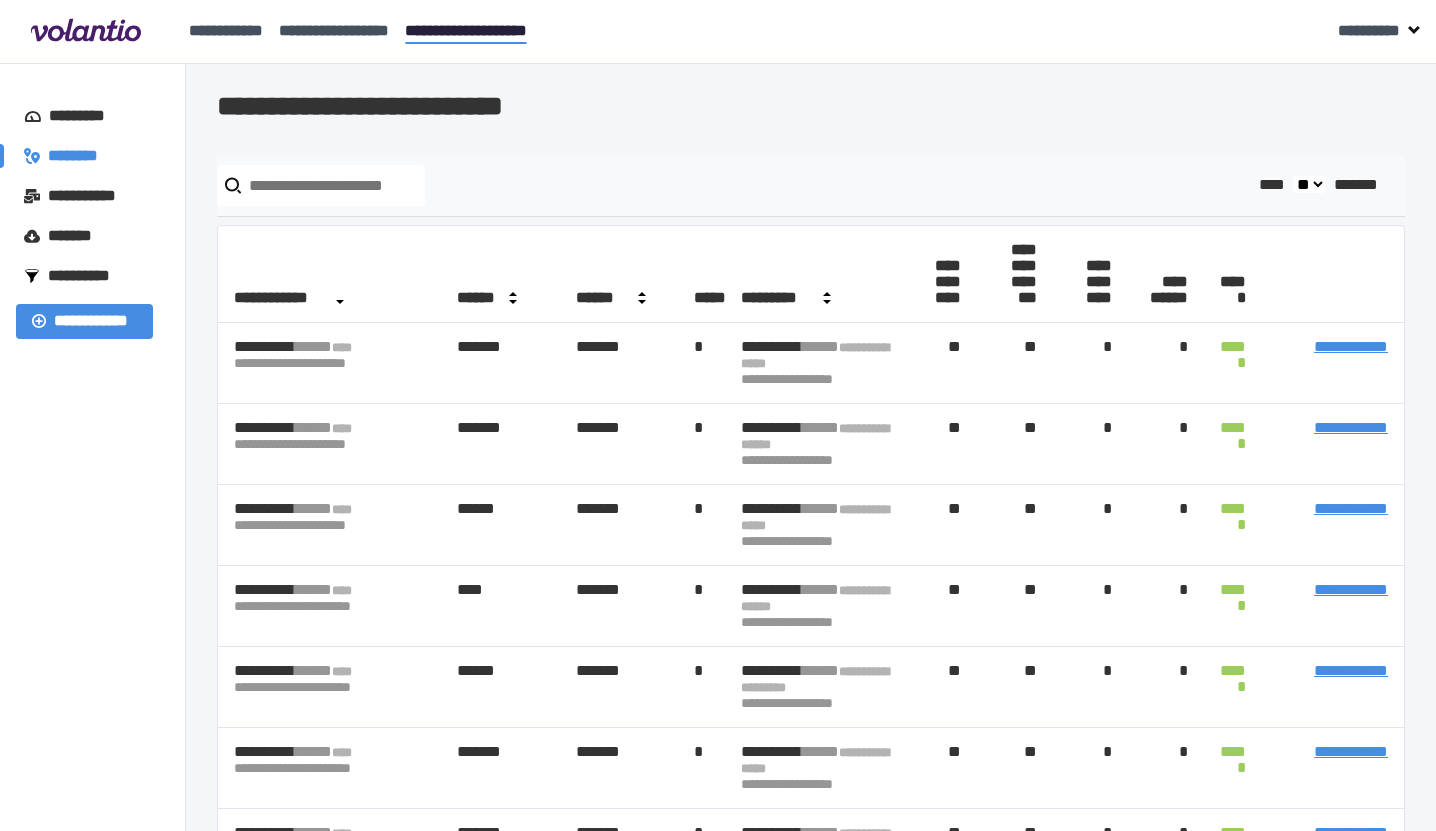 click at bounding box center (321, 185) 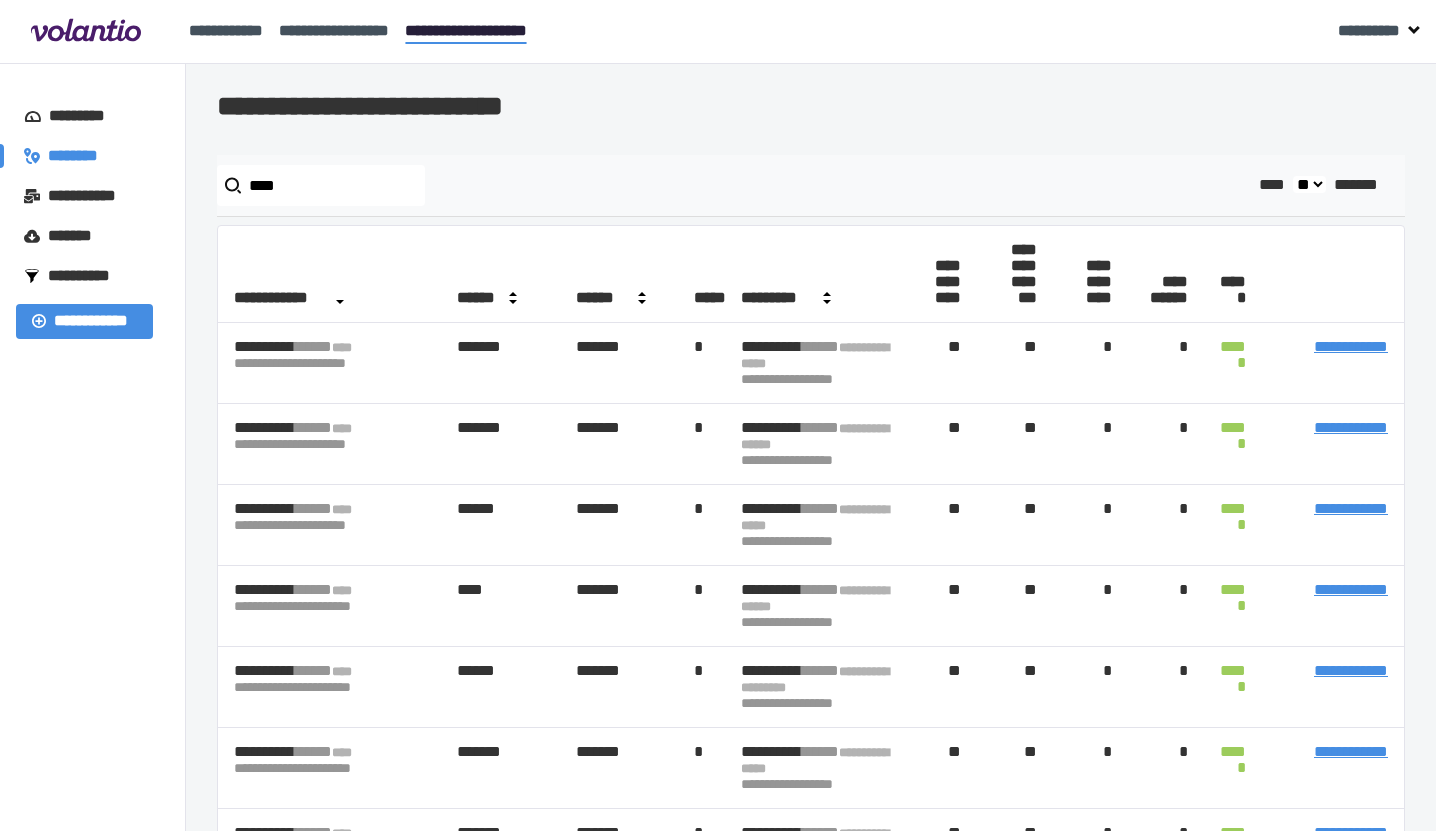 type on "****" 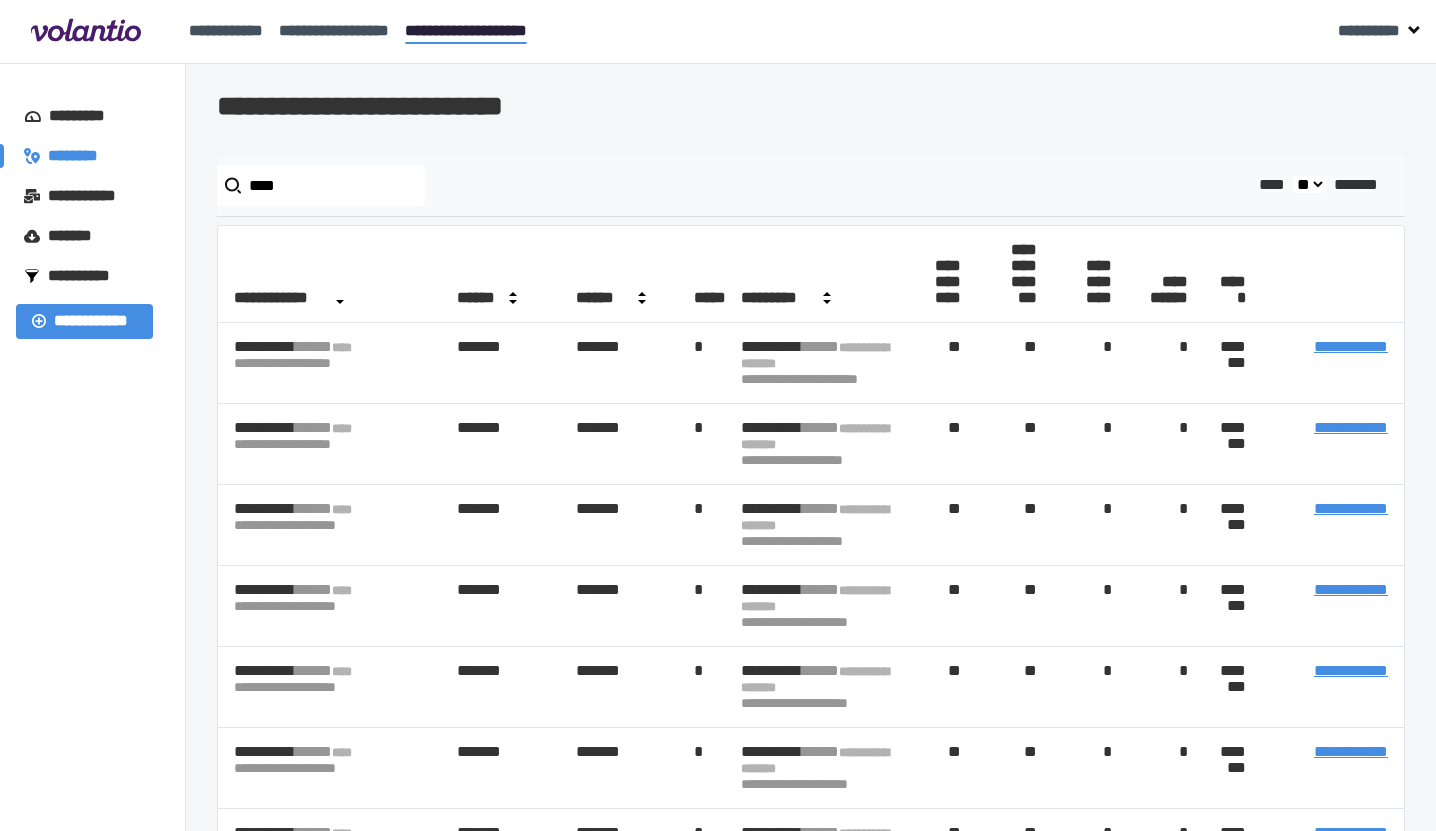 click on "**********" at bounding box center (1351, 346) 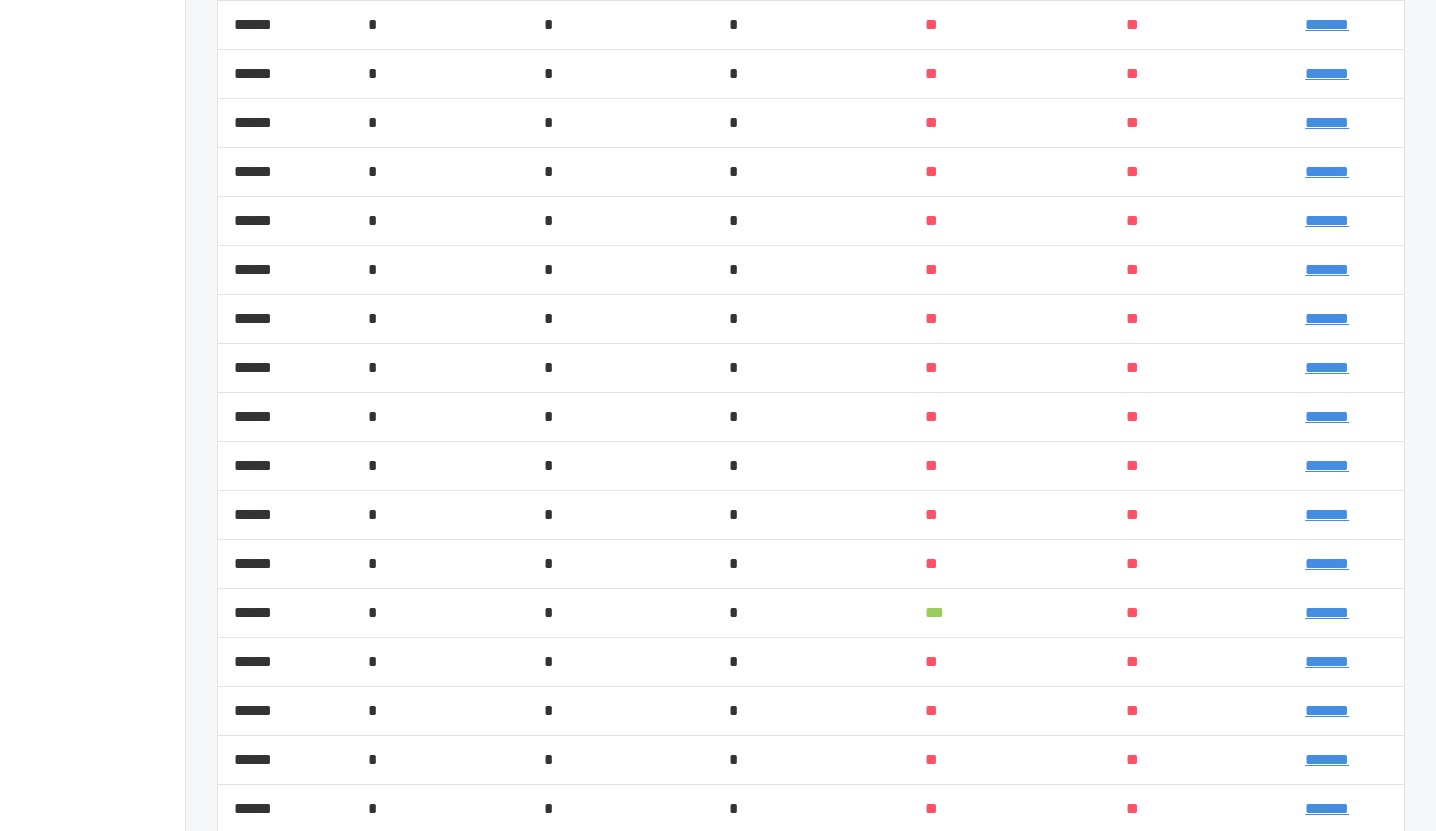 scroll, scrollTop: 1800, scrollLeft: 0, axis: vertical 